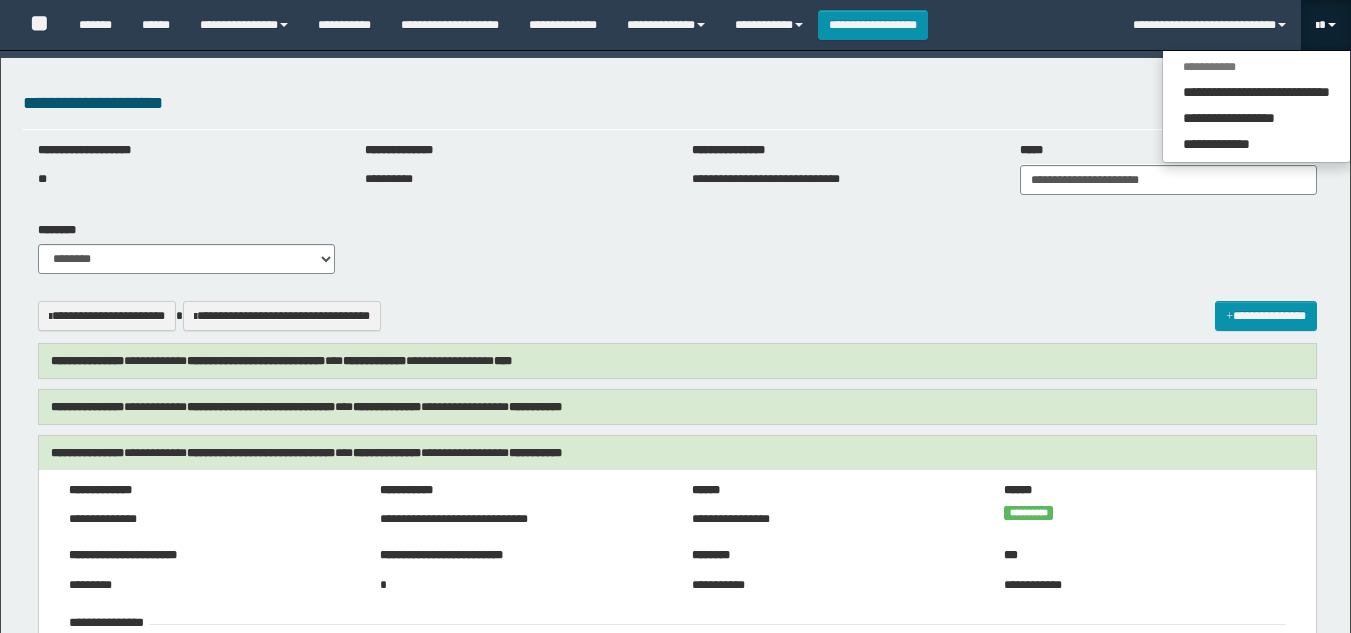 select on "***" 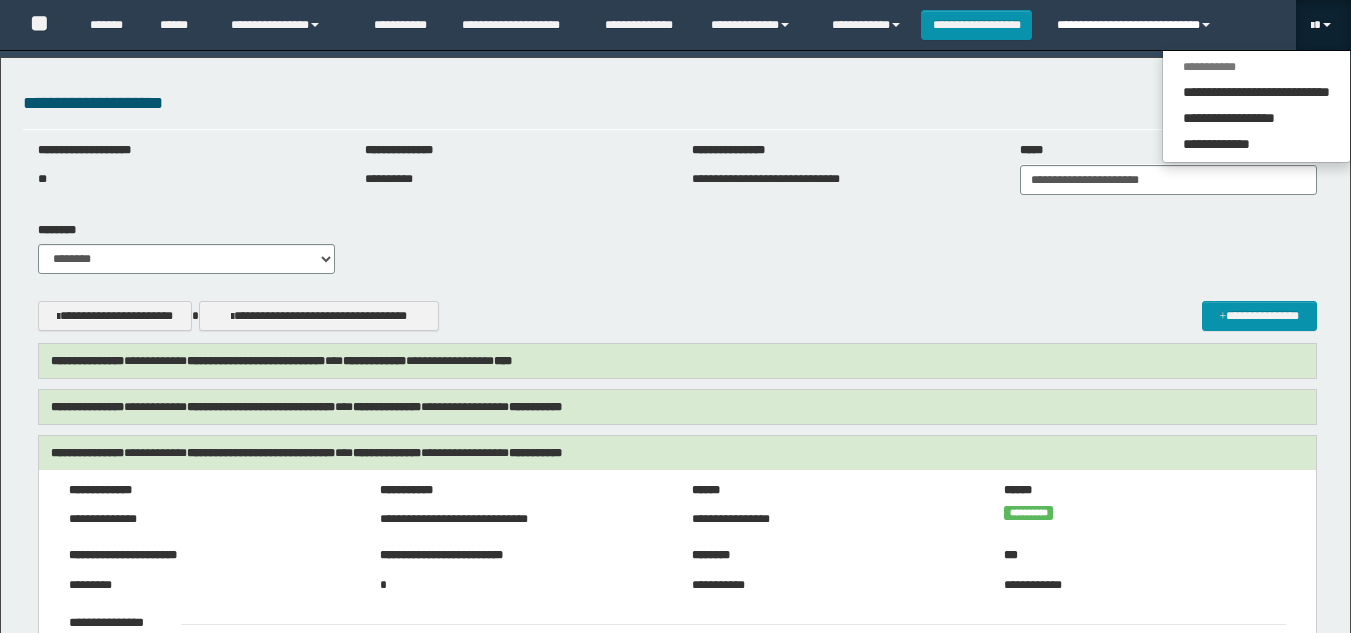 scroll, scrollTop: 400, scrollLeft: 0, axis: vertical 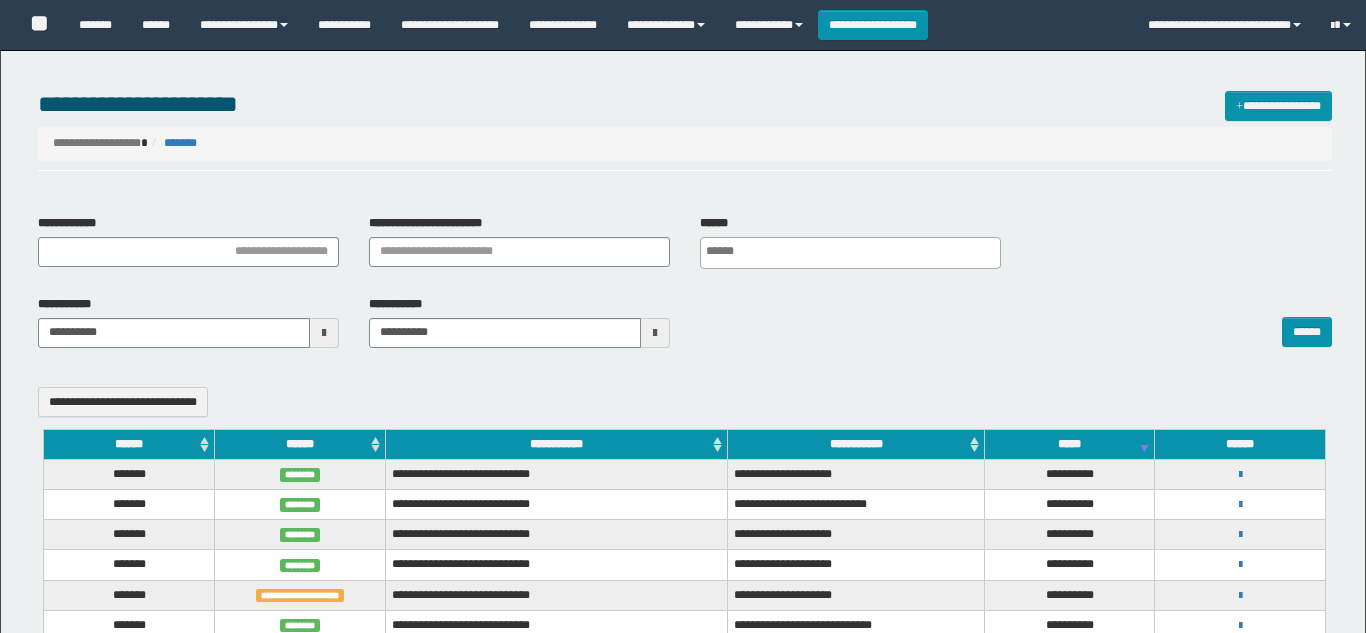 select 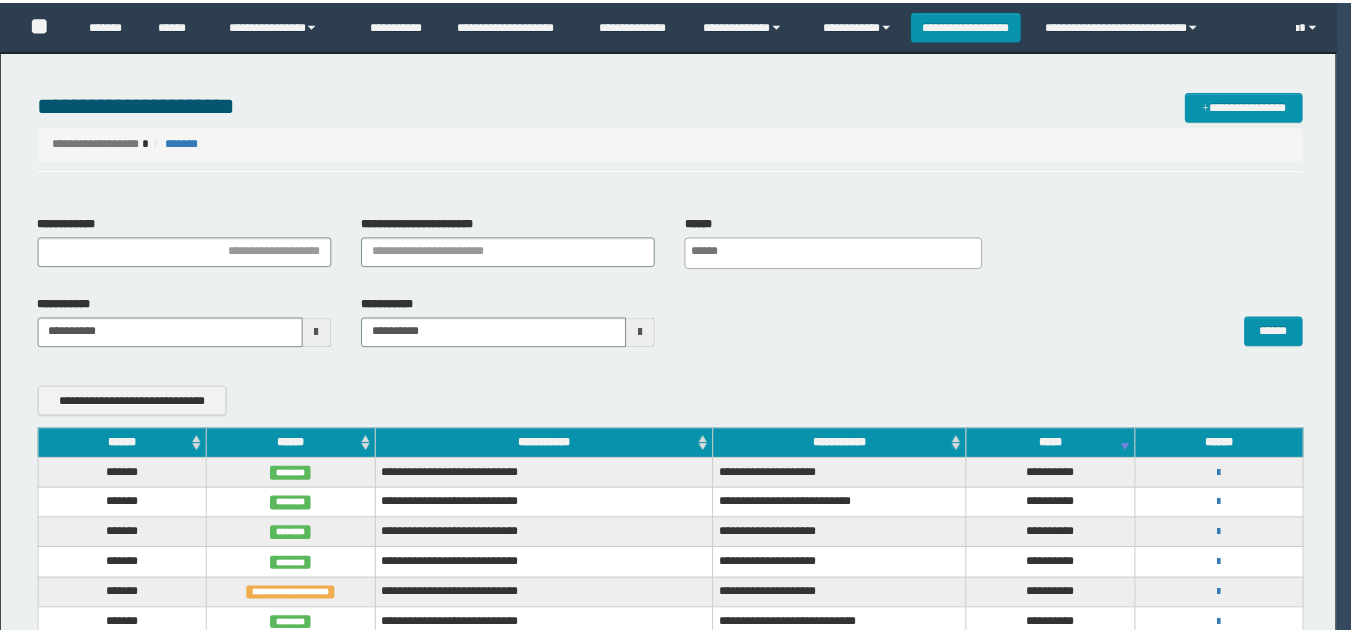 scroll, scrollTop: 0, scrollLeft: 0, axis: both 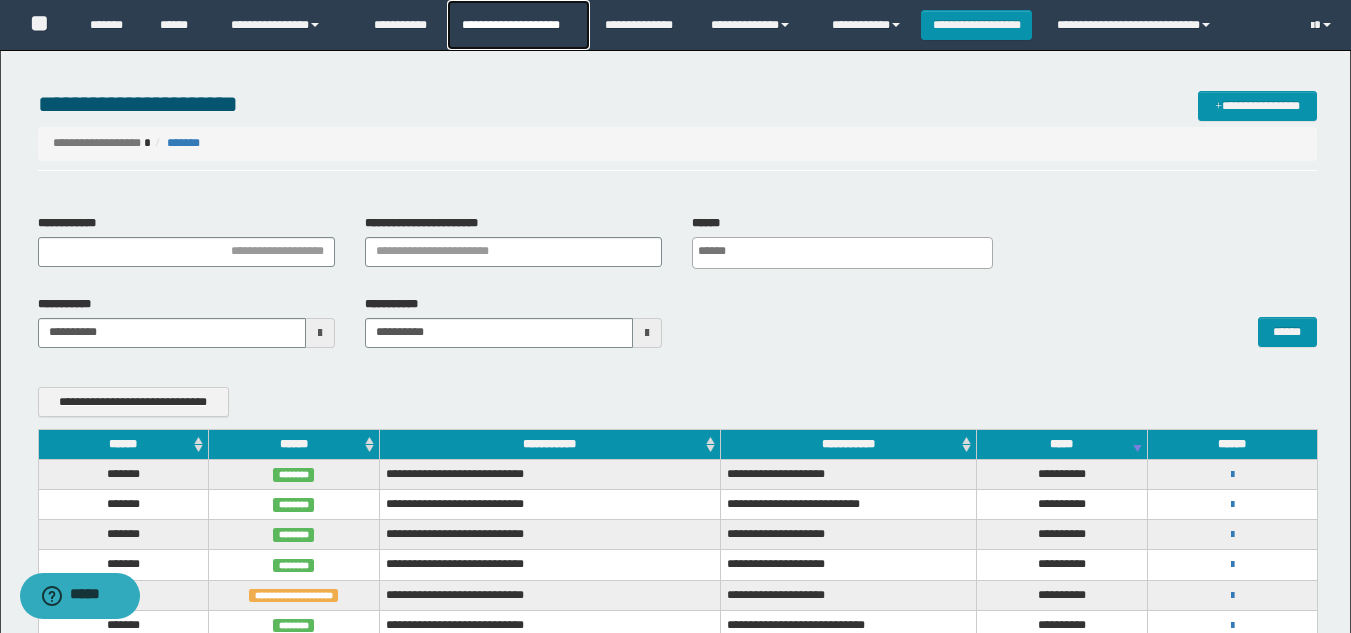 click on "**********" at bounding box center [518, 25] 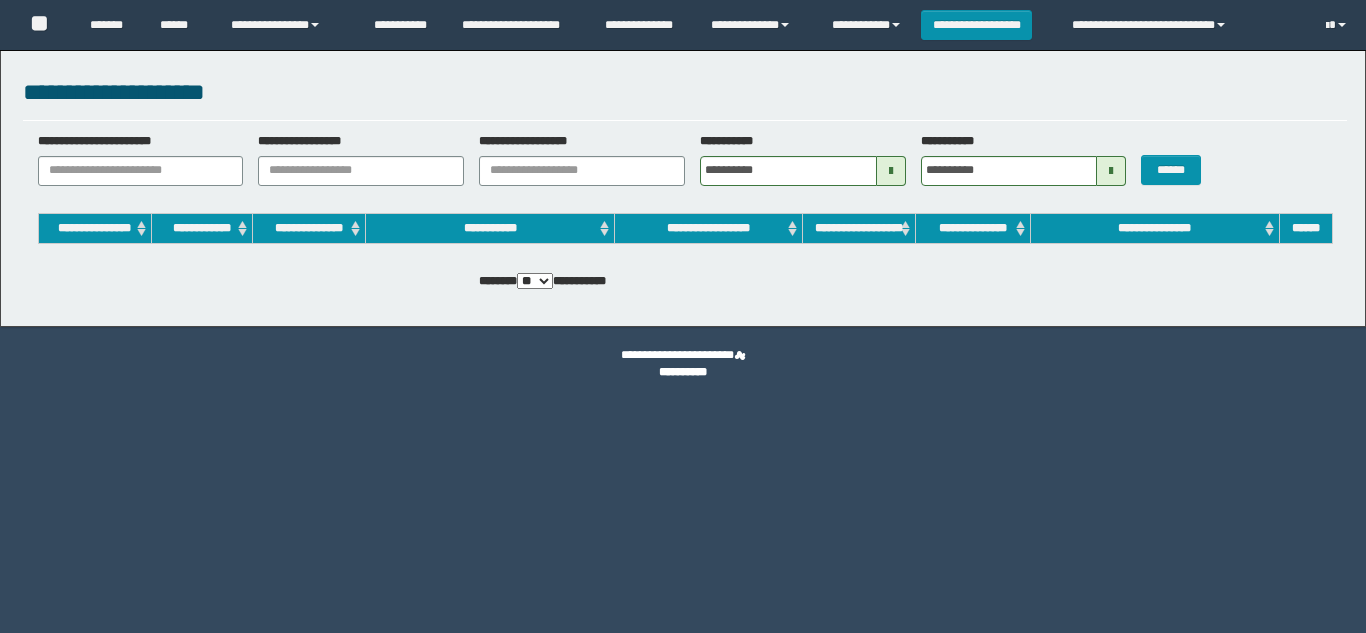 scroll, scrollTop: 0, scrollLeft: 0, axis: both 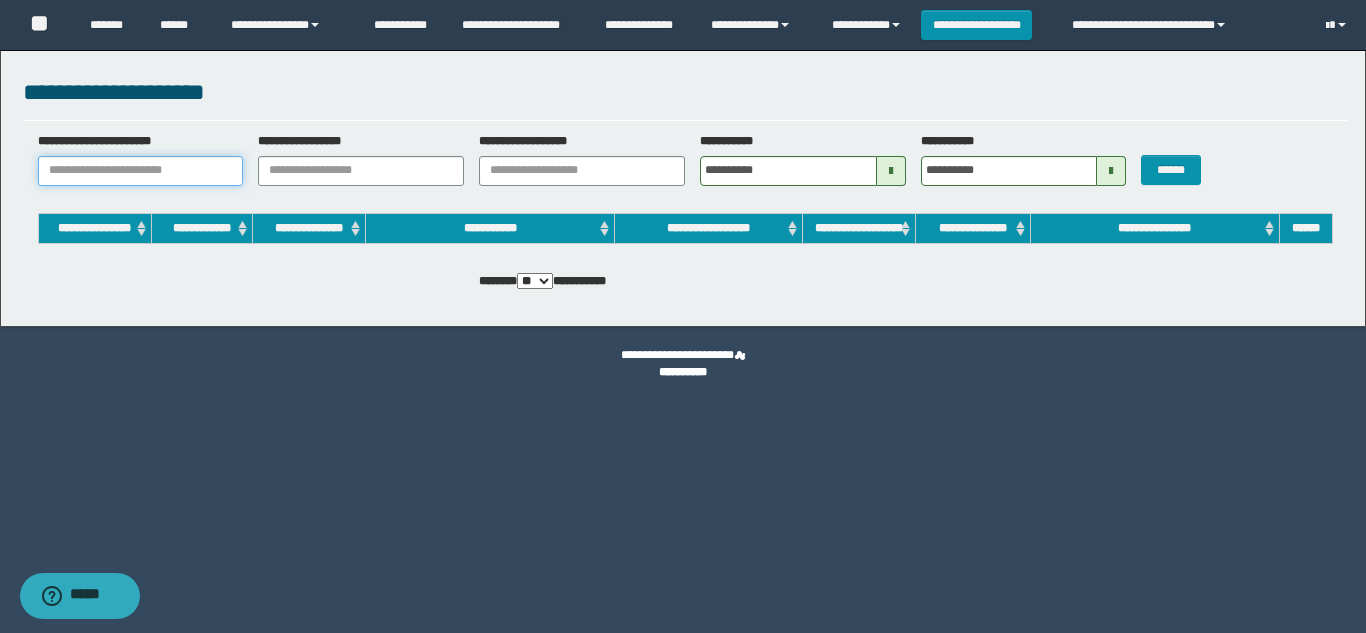 paste on "**********" 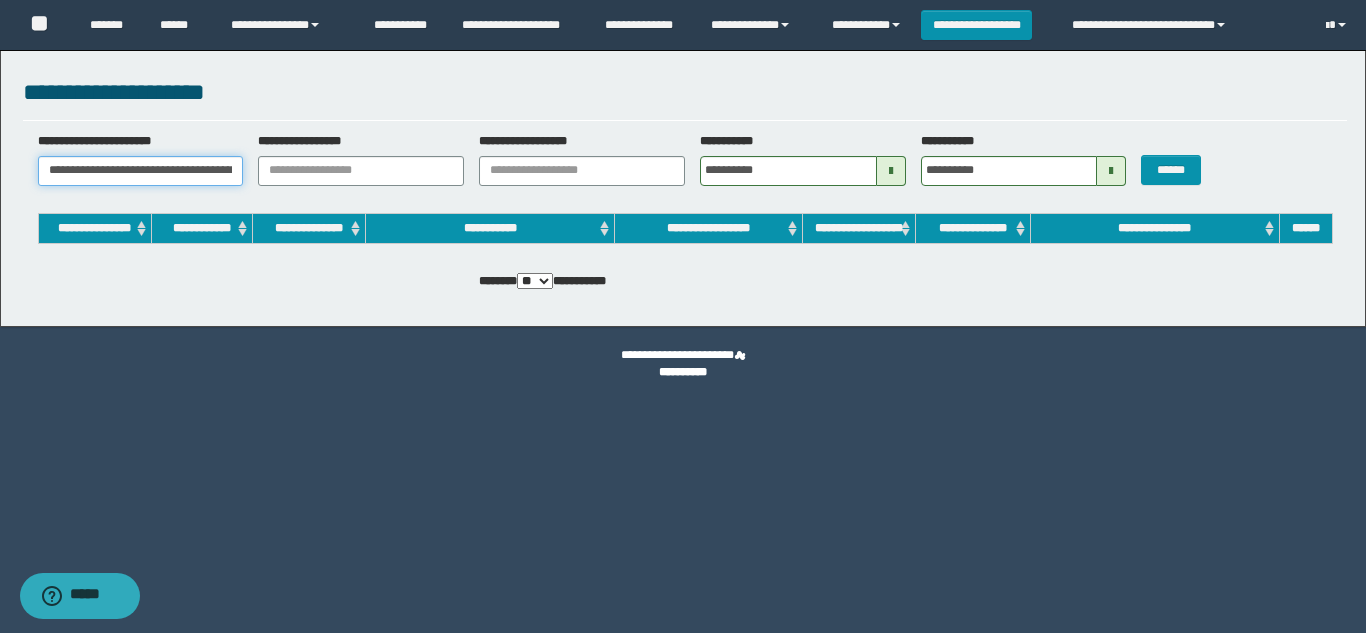 scroll, scrollTop: 0, scrollLeft: 646, axis: horizontal 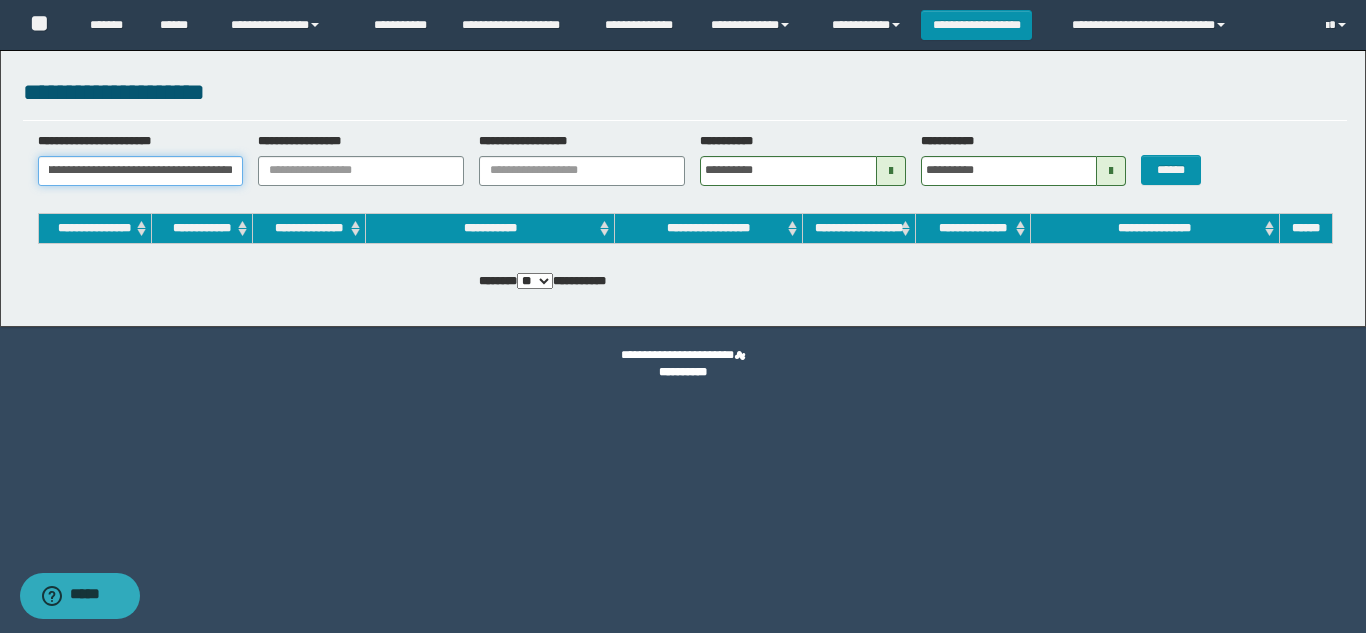 drag, startPoint x: 157, startPoint y: 178, endPoint x: 196, endPoint y: 174, distance: 39.20459 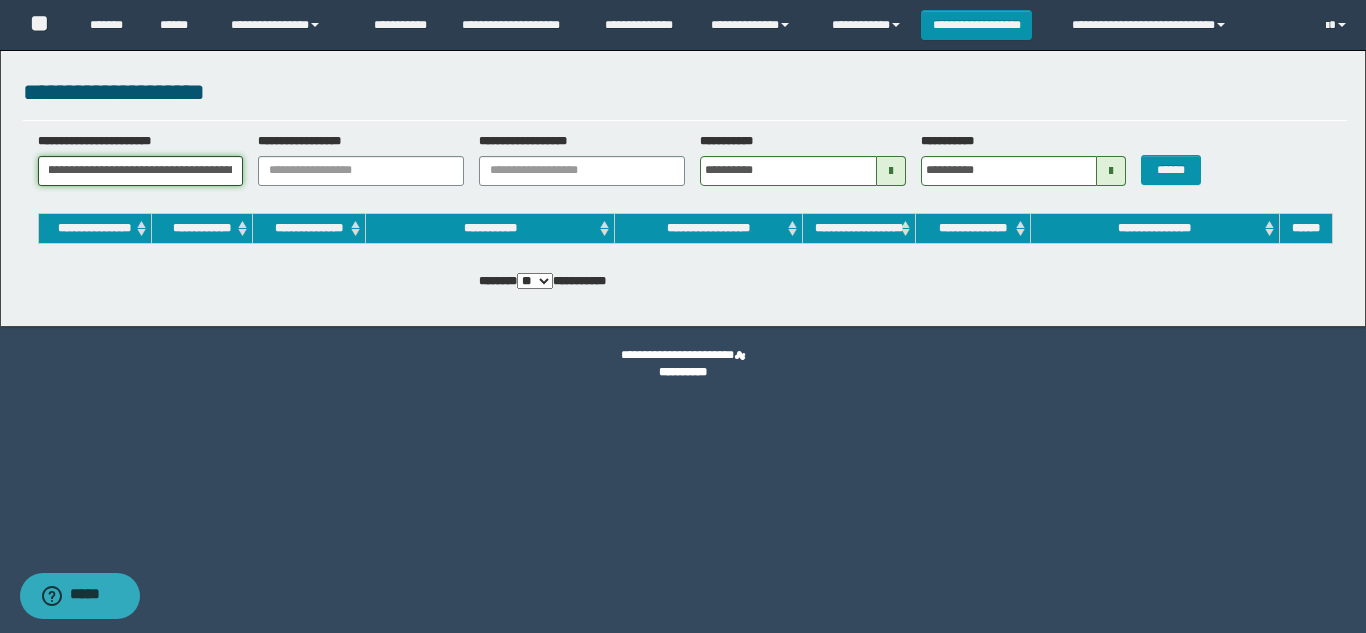 drag, startPoint x: 193, startPoint y: 169, endPoint x: 0, endPoint y: 167, distance: 193.01036 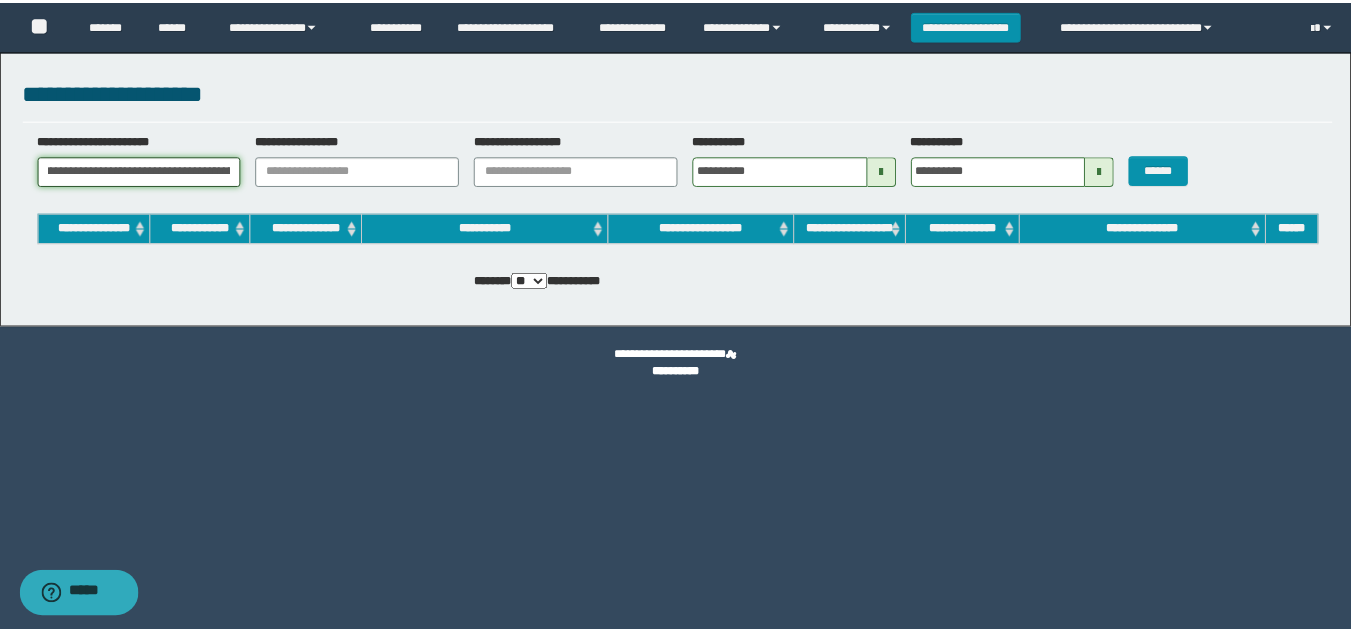 scroll, scrollTop: 0, scrollLeft: 163, axis: horizontal 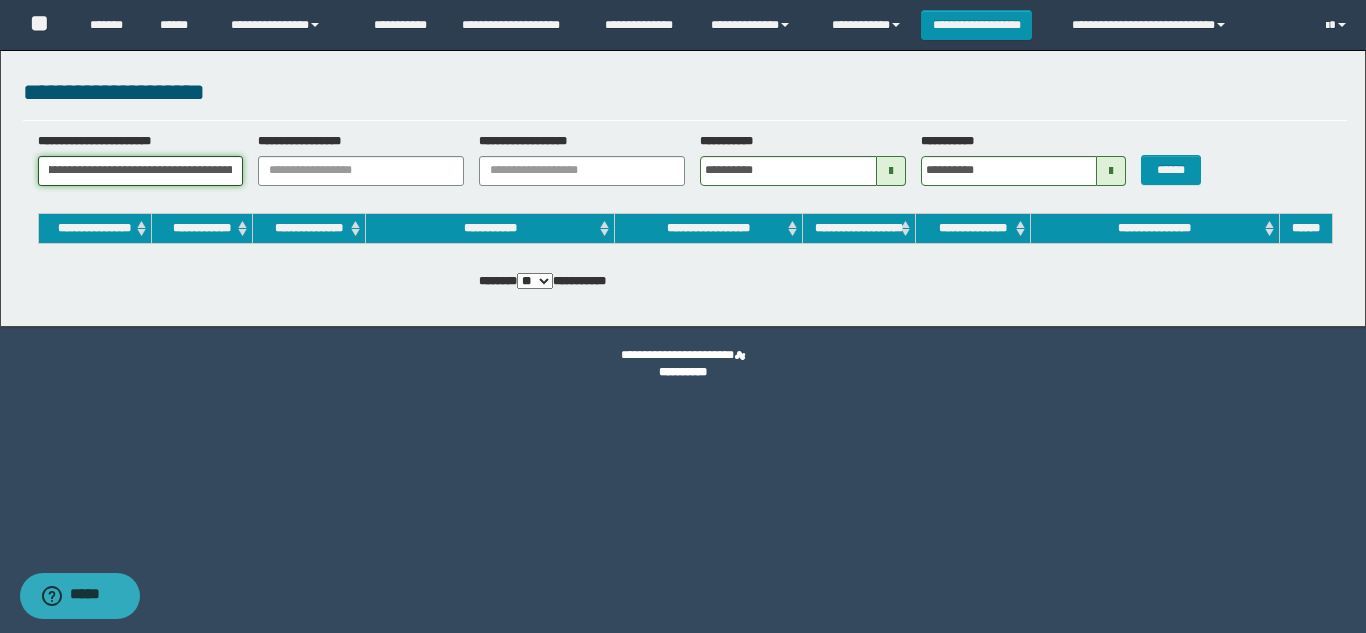 click on "**********" at bounding box center (141, 171) 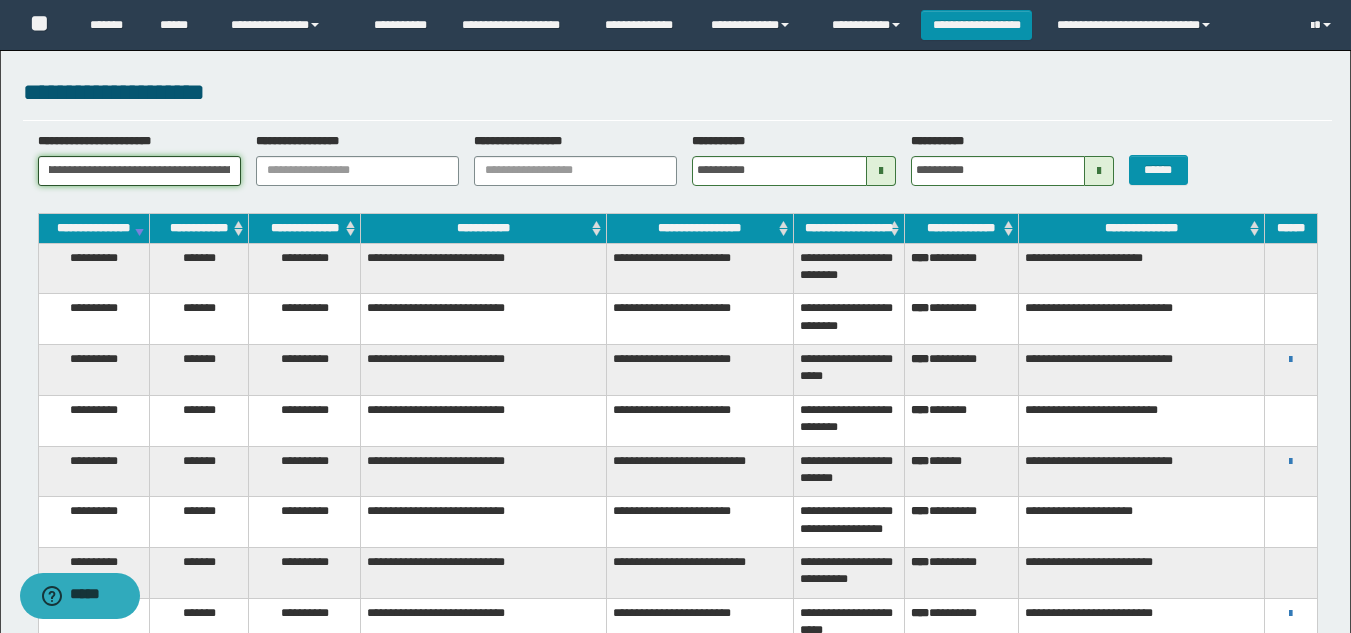 scroll, scrollTop: 0, scrollLeft: 11, axis: horizontal 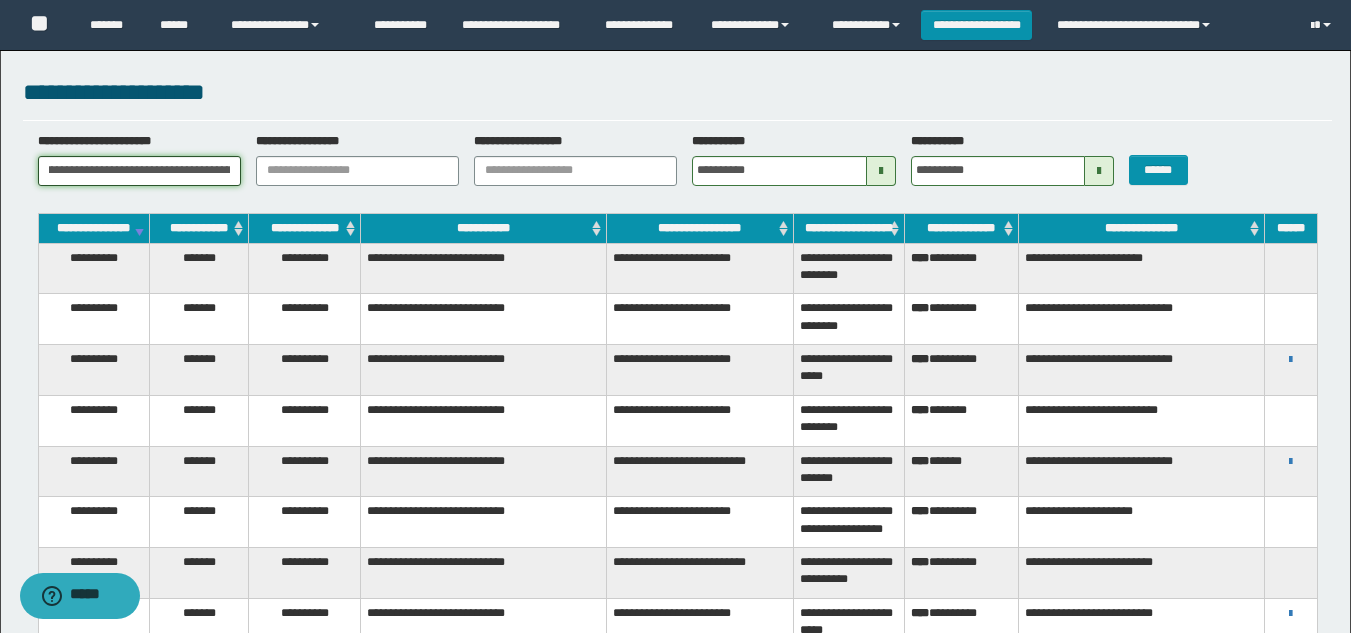 drag, startPoint x: 233, startPoint y: 169, endPoint x: 0, endPoint y: 178, distance: 233.17375 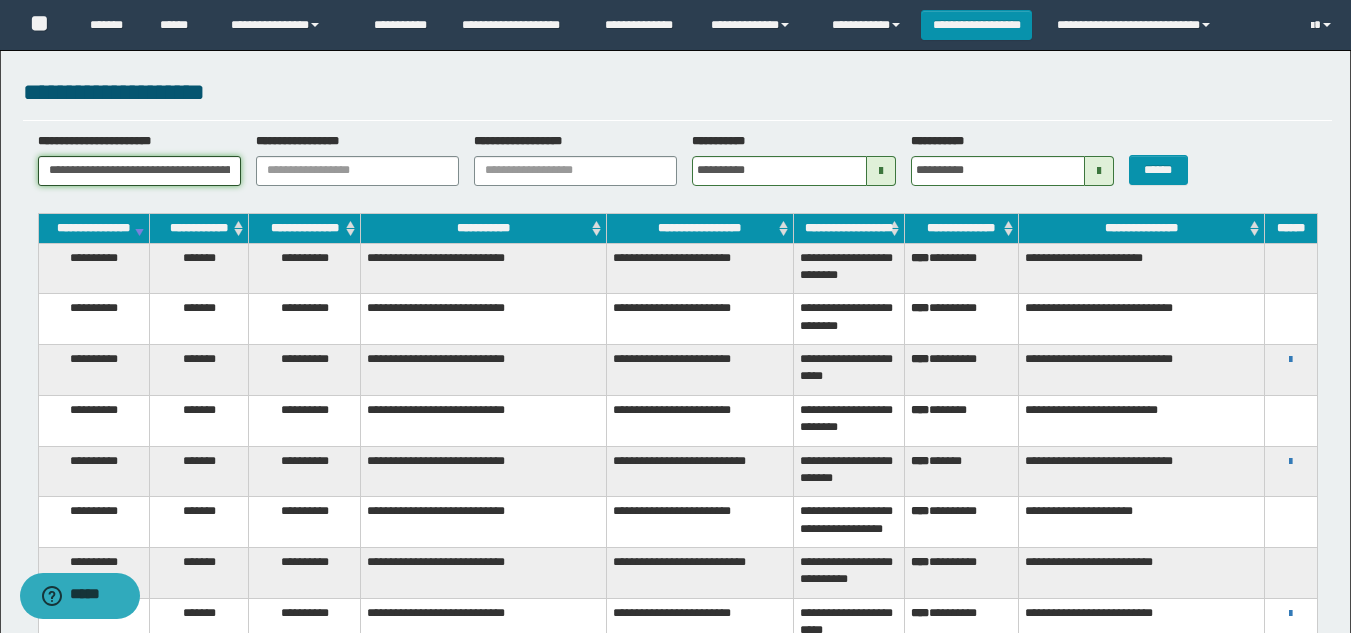 scroll, scrollTop: 0, scrollLeft: 0, axis: both 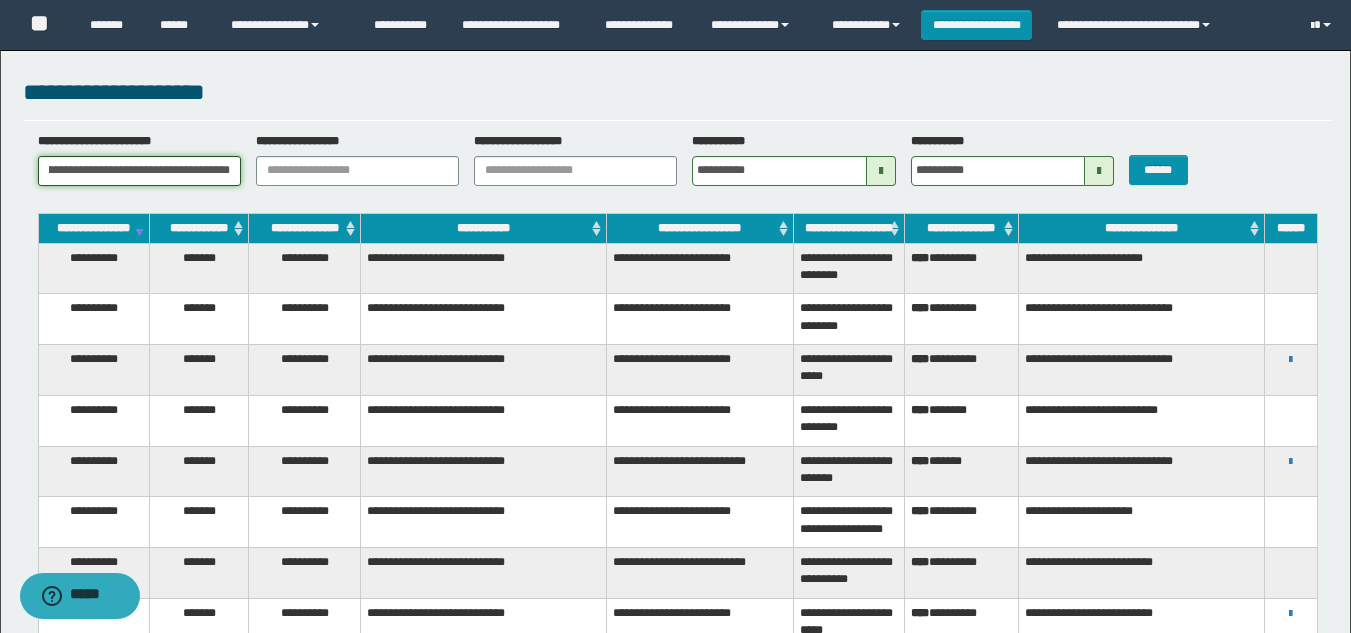 drag, startPoint x: 45, startPoint y: 171, endPoint x: 766, endPoint y: 176, distance: 721.01733 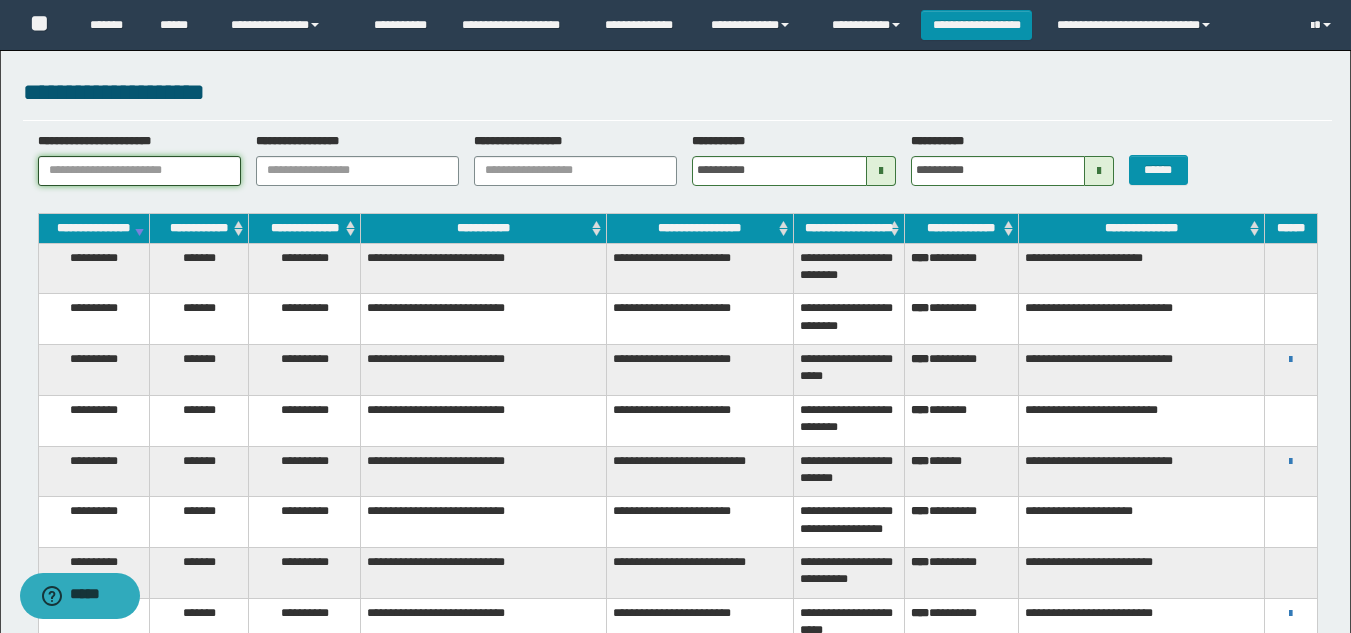 scroll, scrollTop: 0, scrollLeft: 0, axis: both 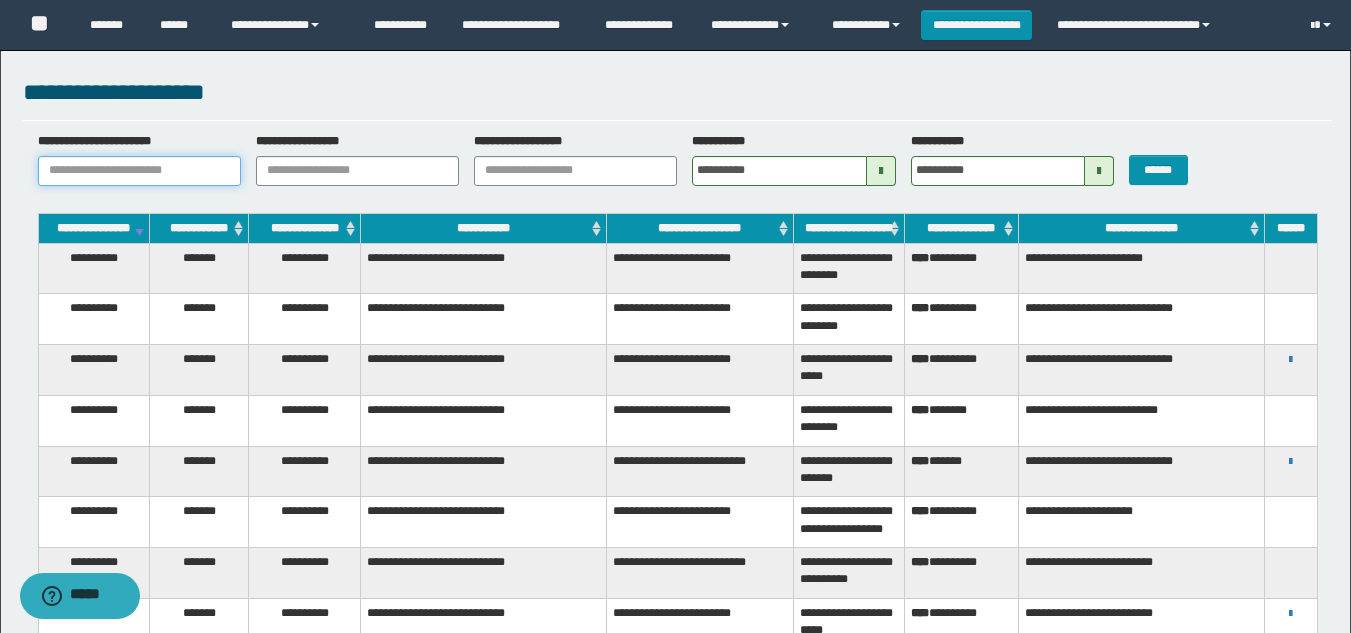 click on "**********" at bounding box center [139, 171] 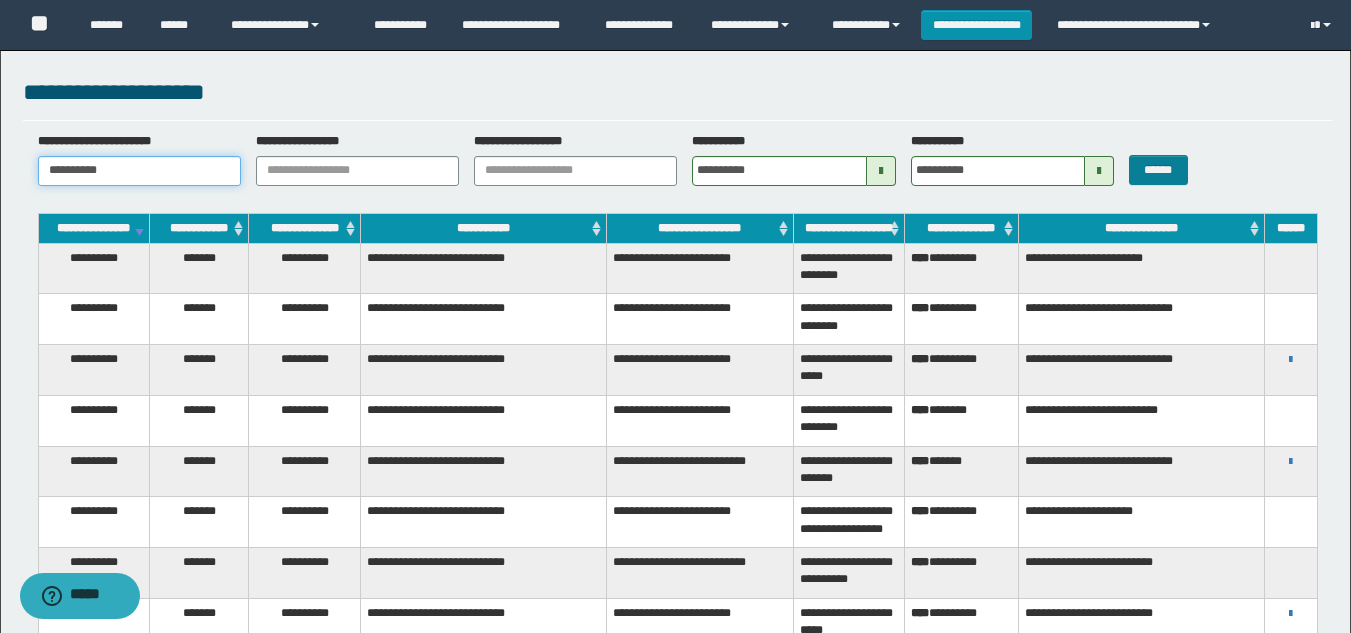 type on "**********" 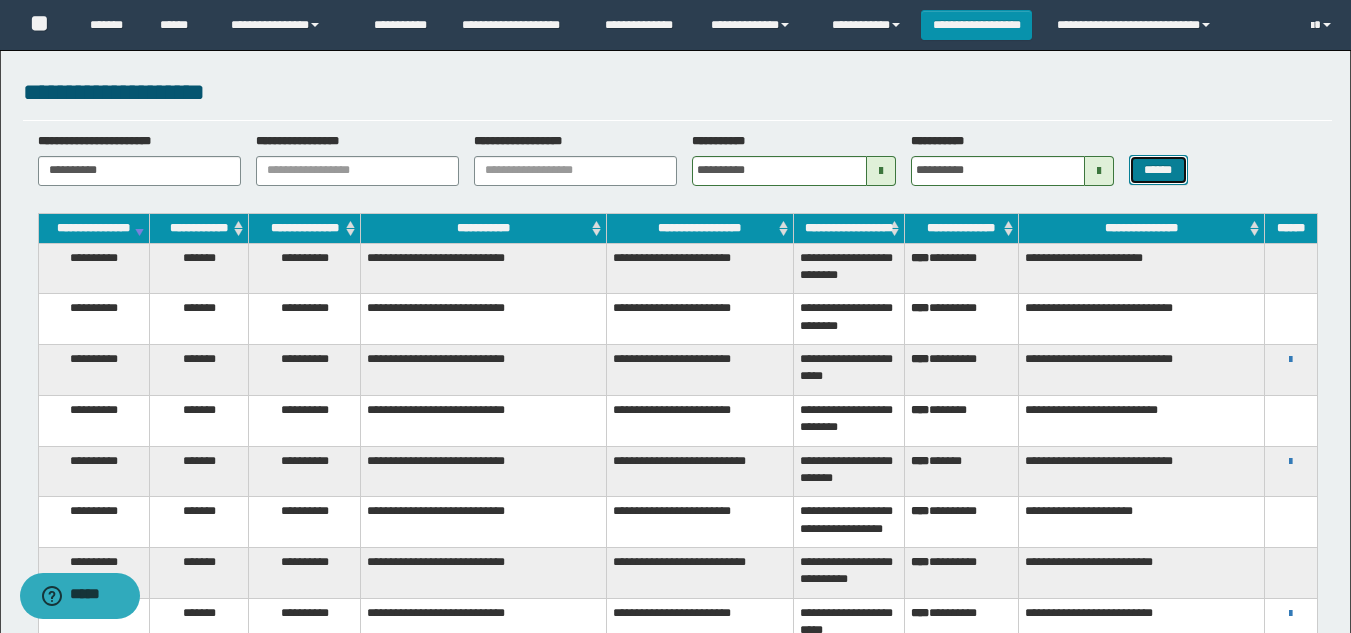 drag, startPoint x: 1166, startPoint y: 176, endPoint x: 1030, endPoint y: 196, distance: 137.46272 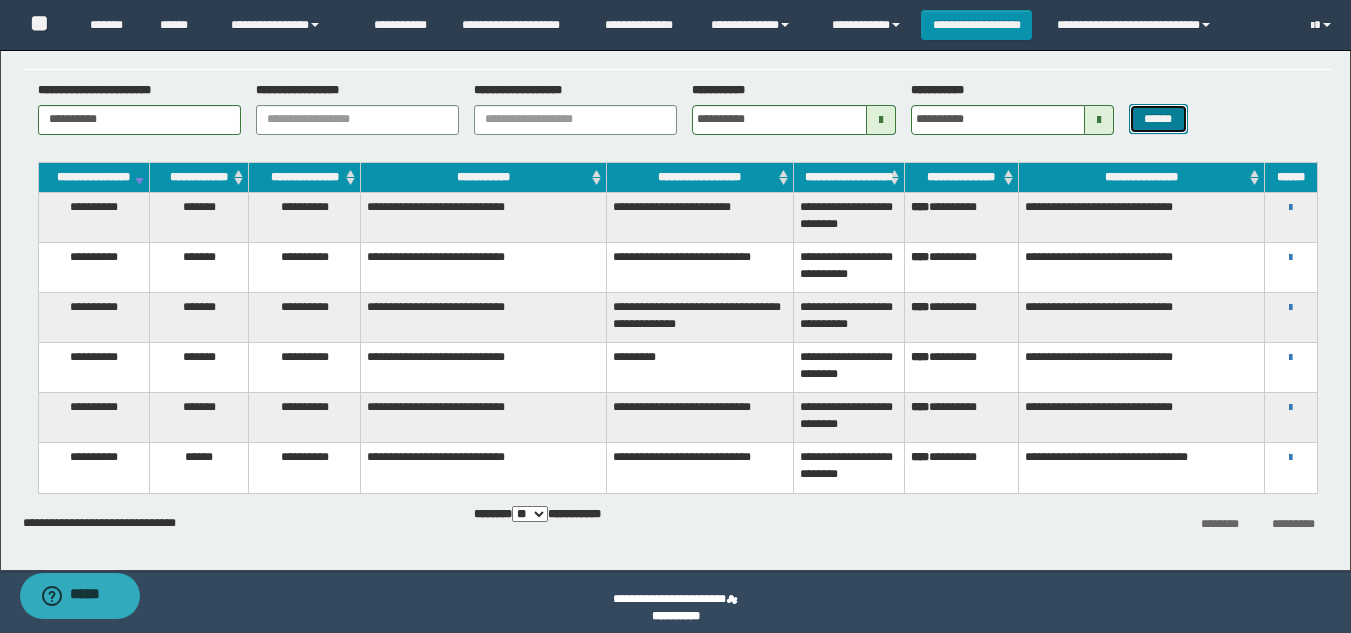 scroll, scrollTop: 63, scrollLeft: 0, axis: vertical 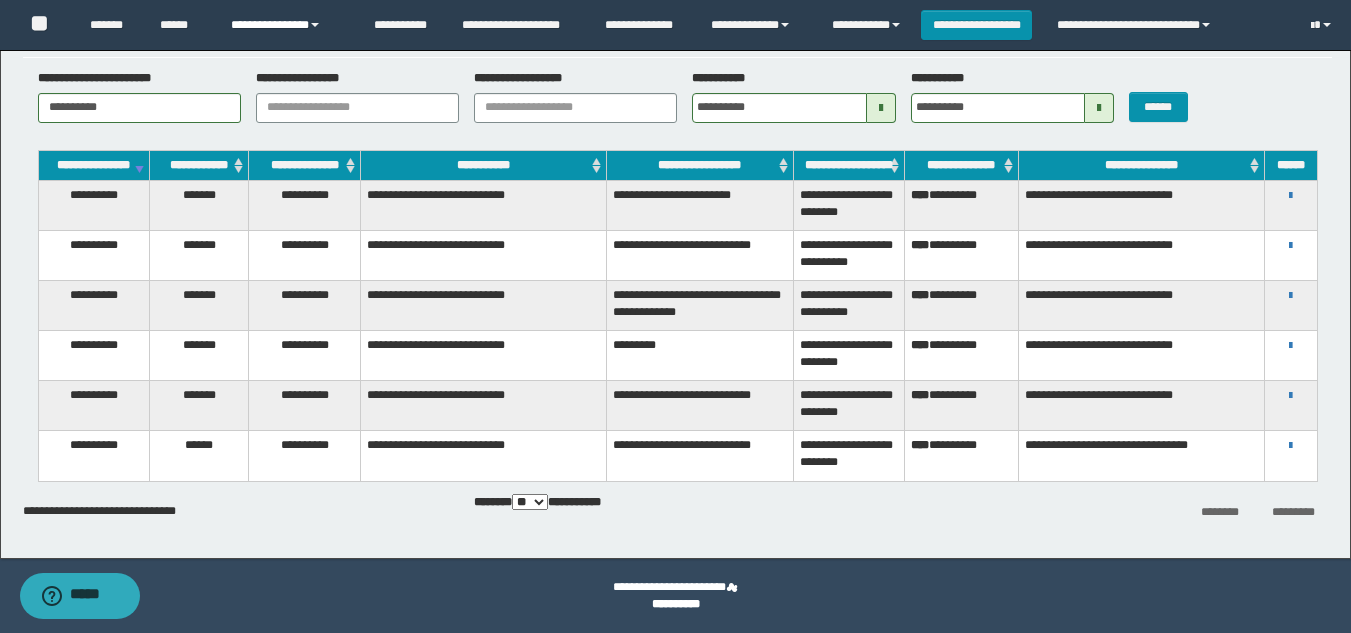 click on "**********" at bounding box center [287, 25] 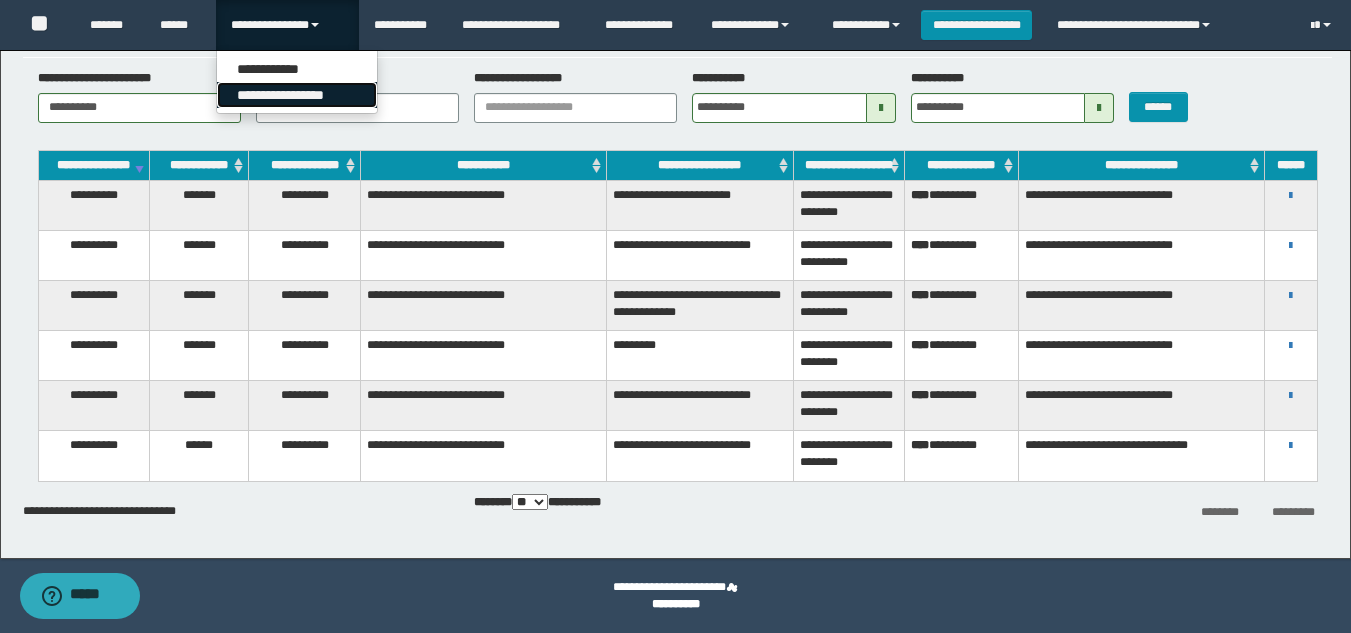 click on "**********" at bounding box center [297, 95] 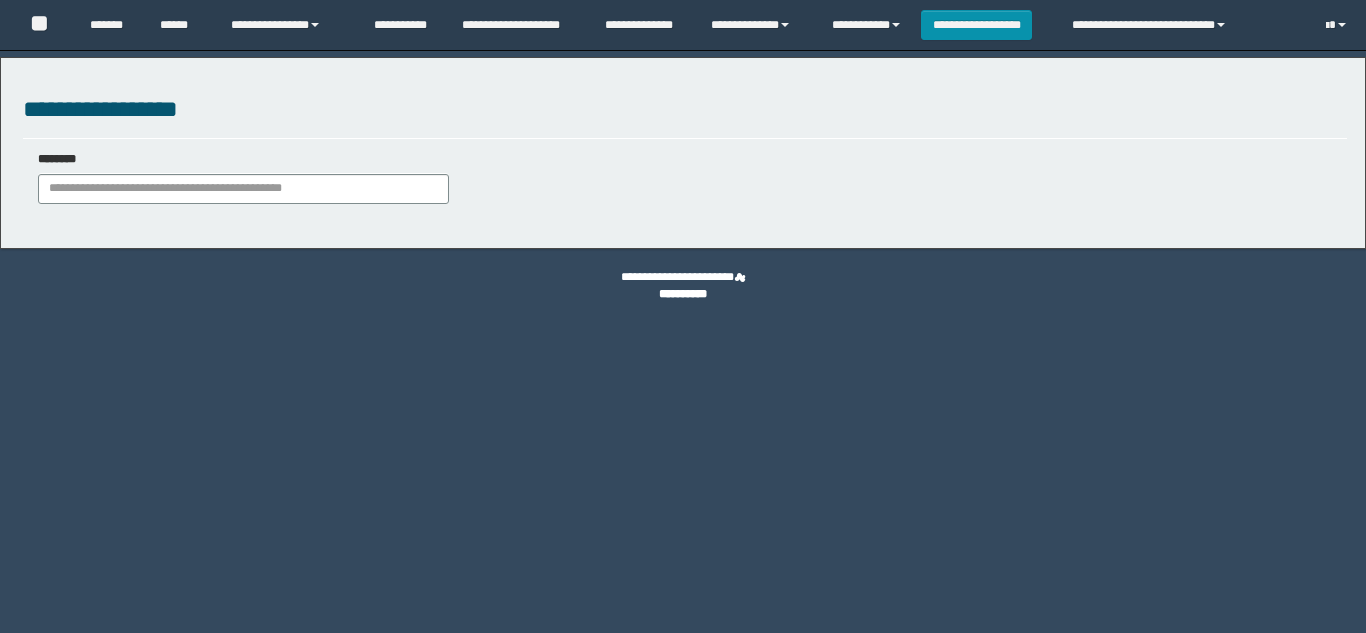 scroll, scrollTop: 0, scrollLeft: 0, axis: both 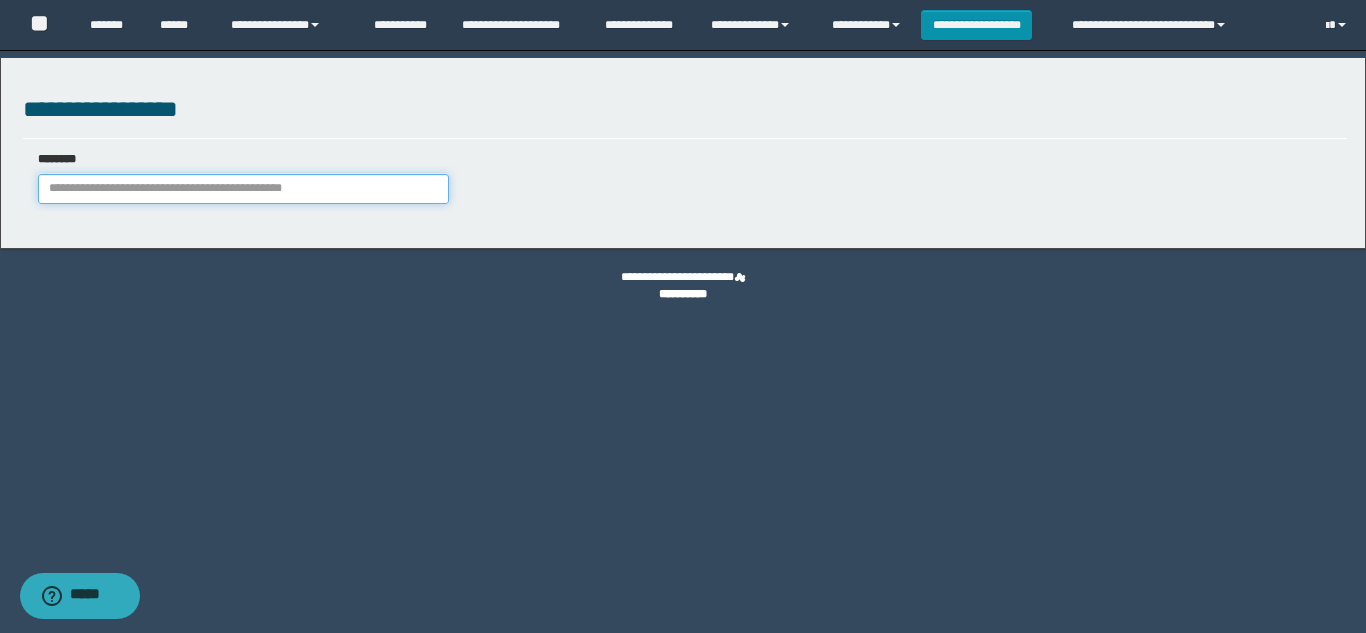 paste on "**********" 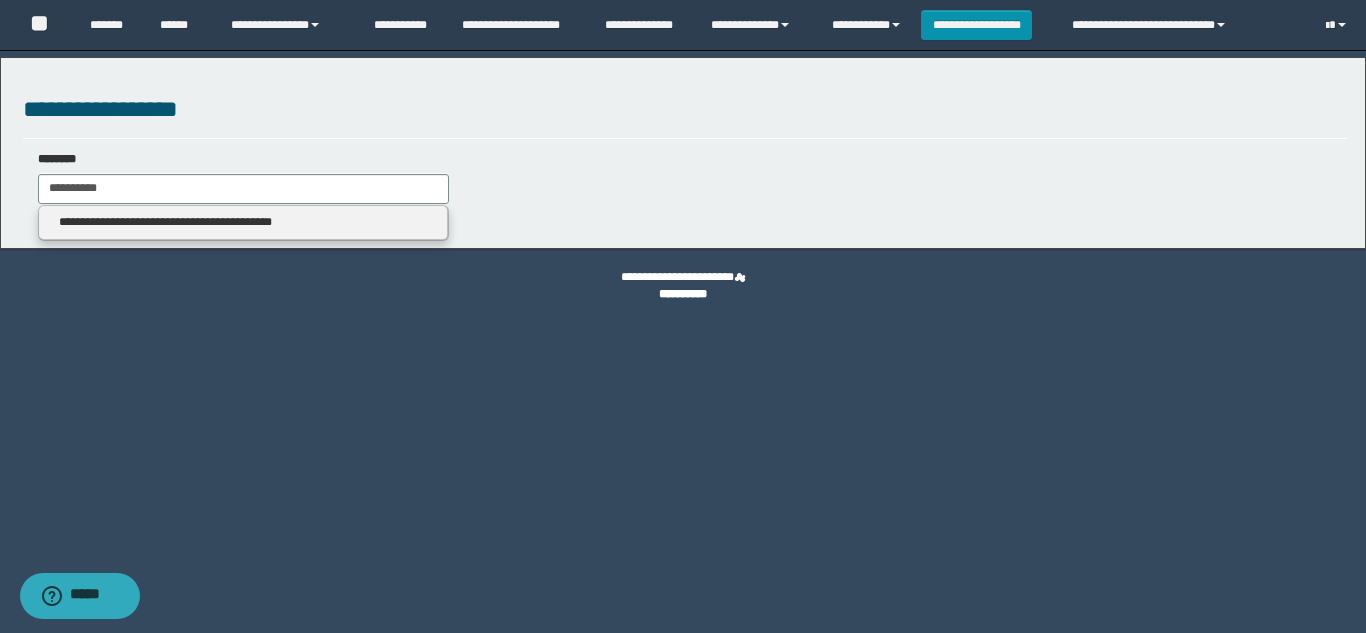 click on "**********" at bounding box center (243, 223) 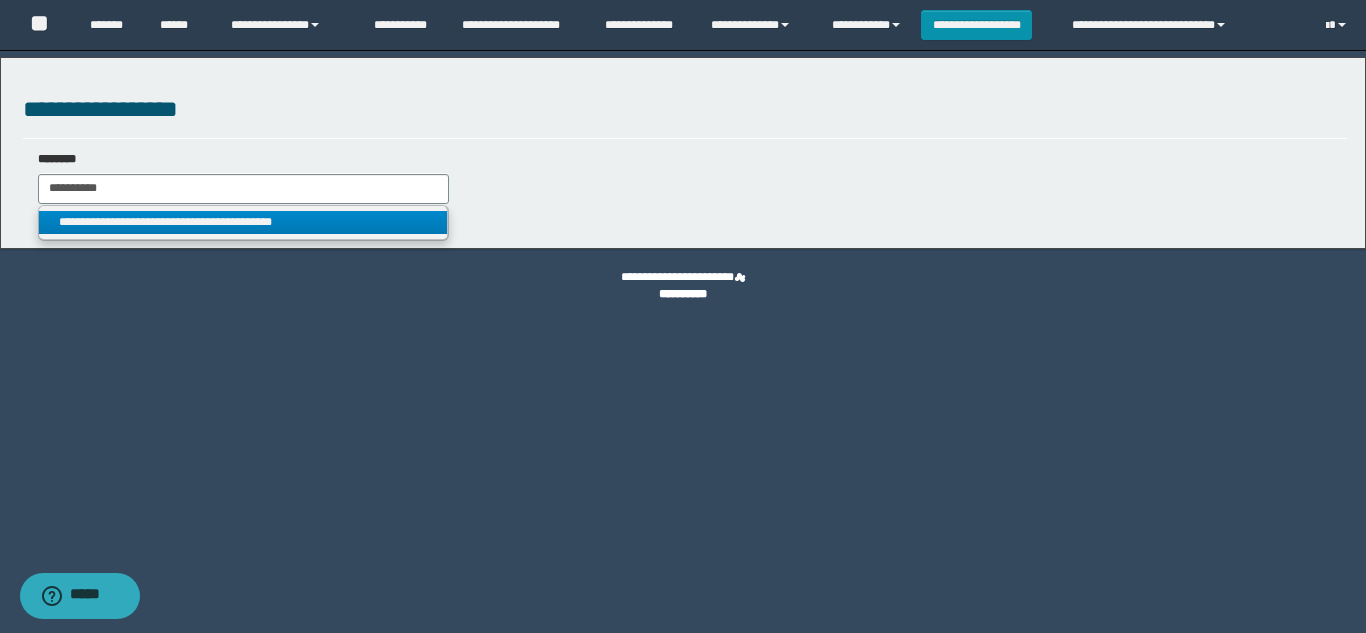click on "**********" at bounding box center (243, 222) 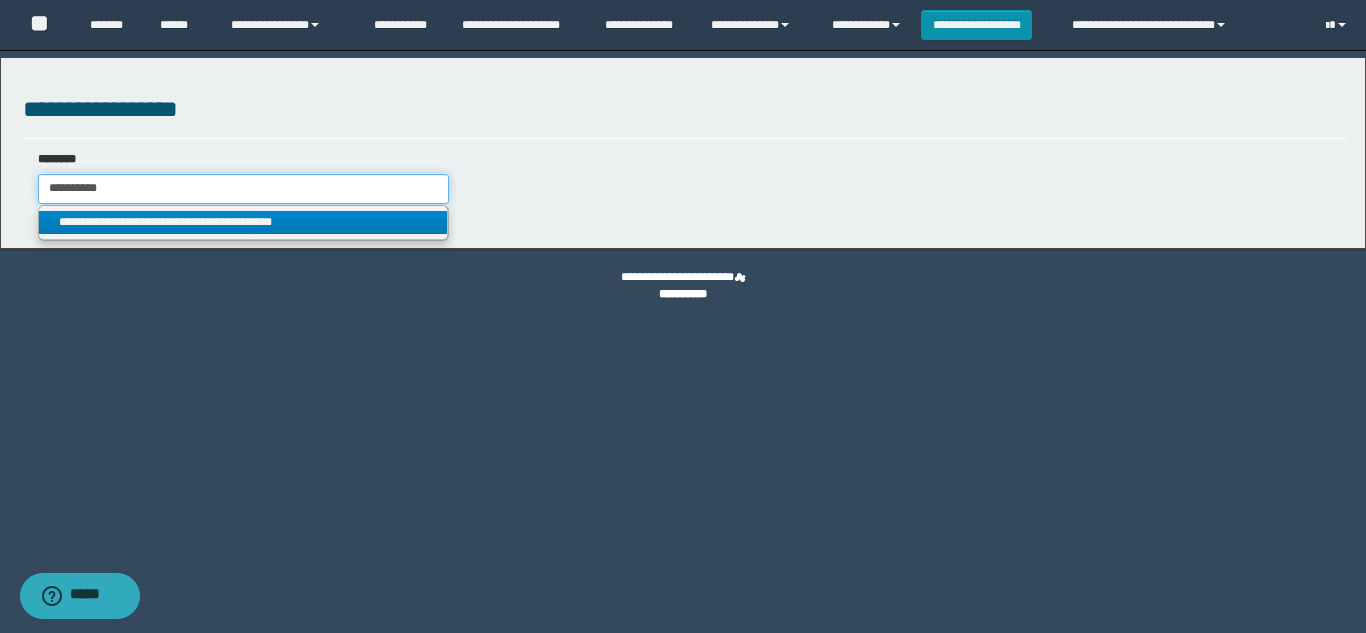 type on "**********" 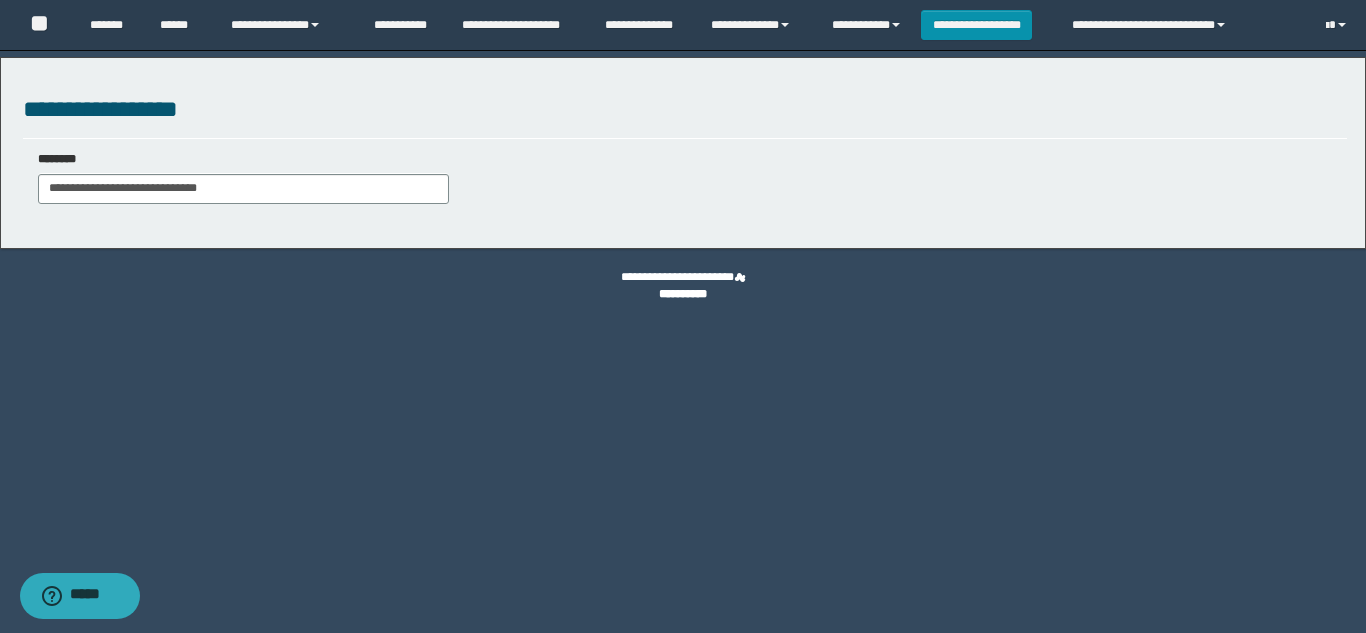select on "***" 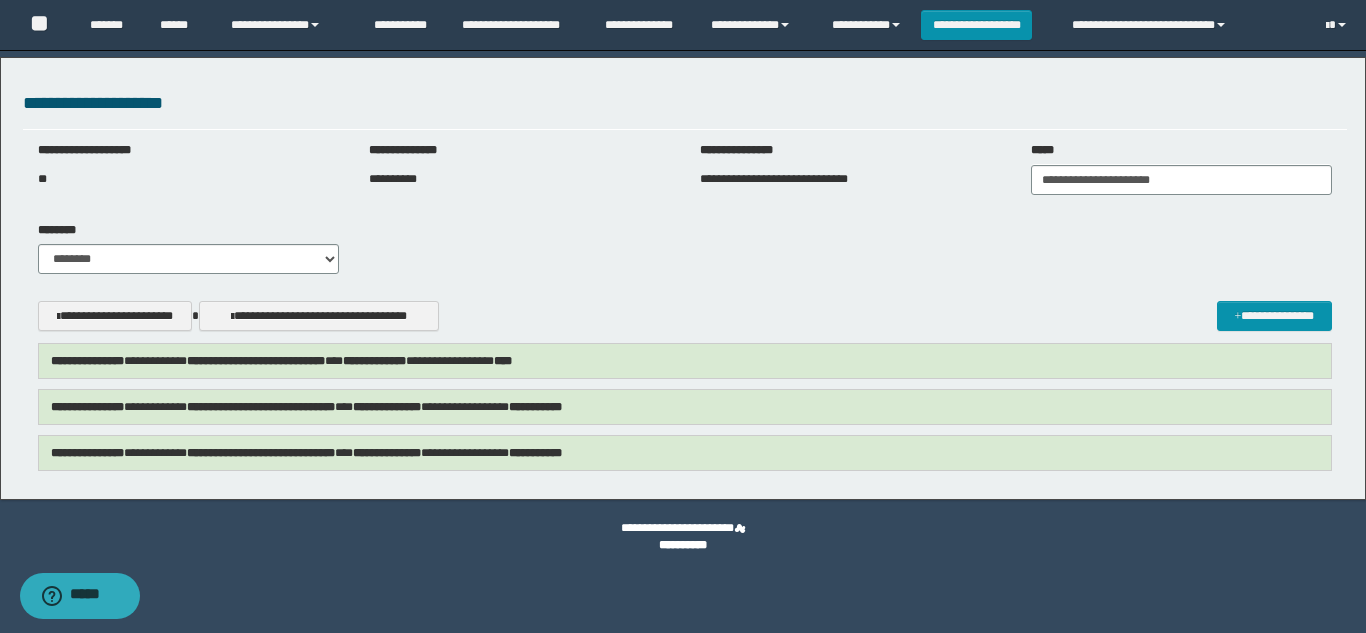 click on "**********" at bounding box center (261, 453) 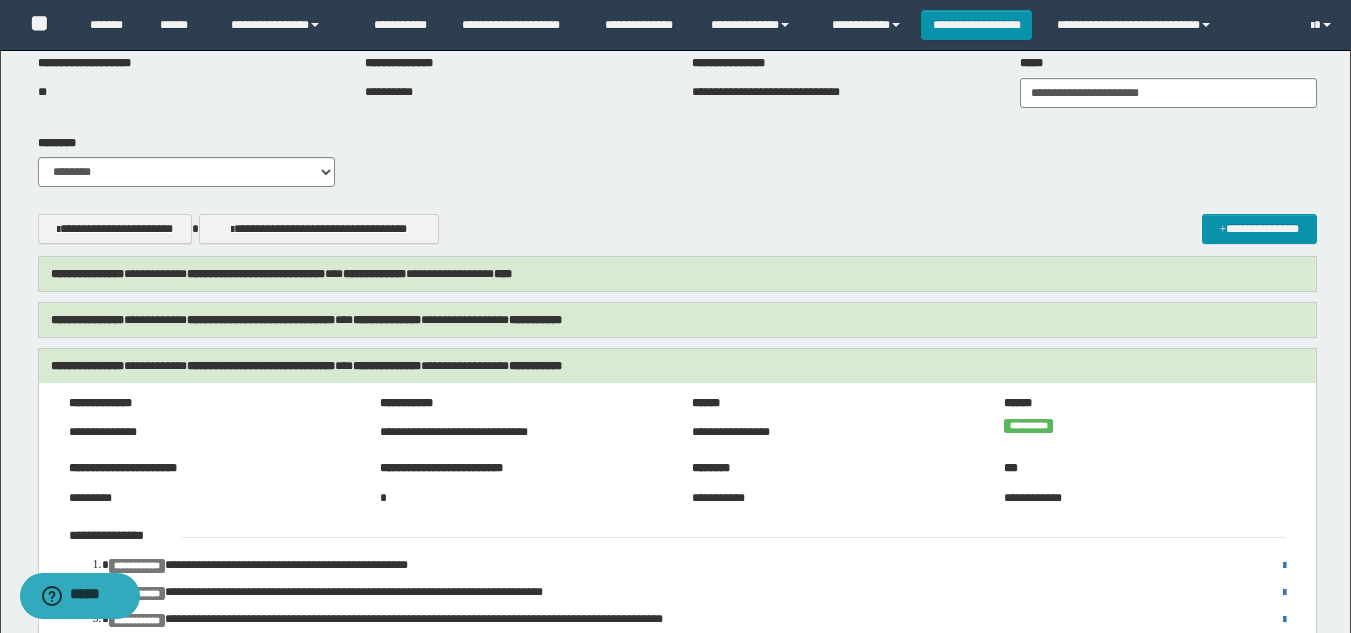 scroll, scrollTop: 0, scrollLeft: 0, axis: both 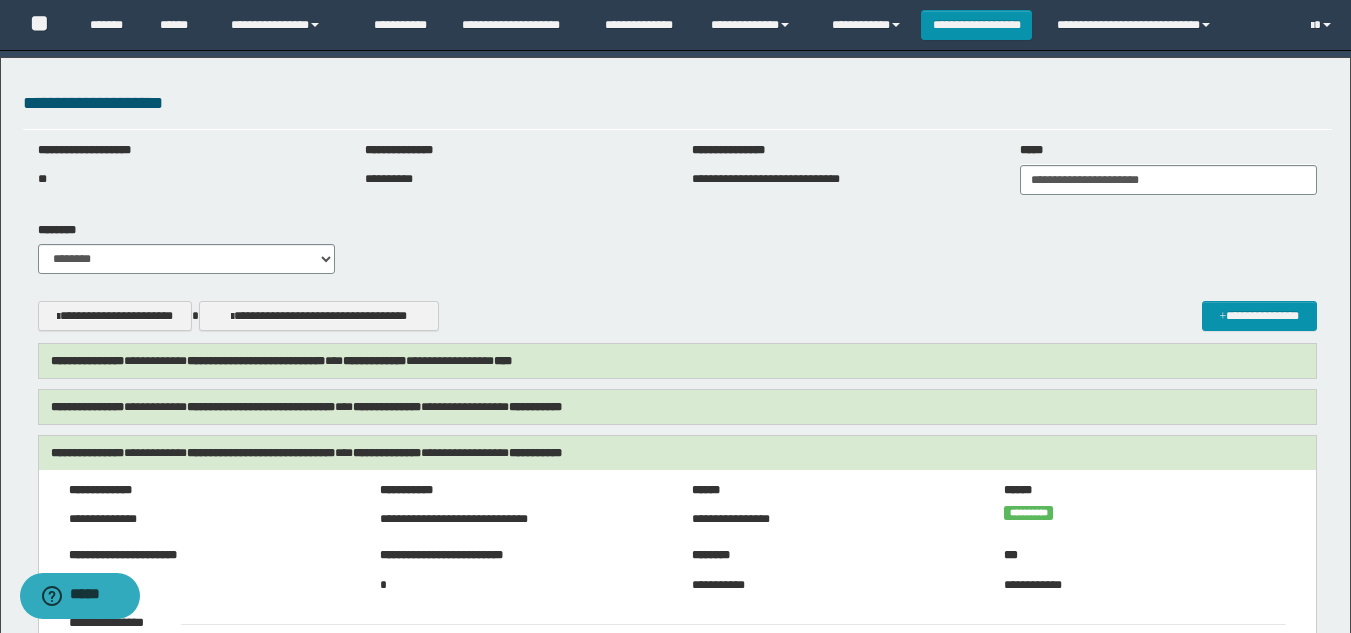 click on "**********" at bounding box center (261, 407) 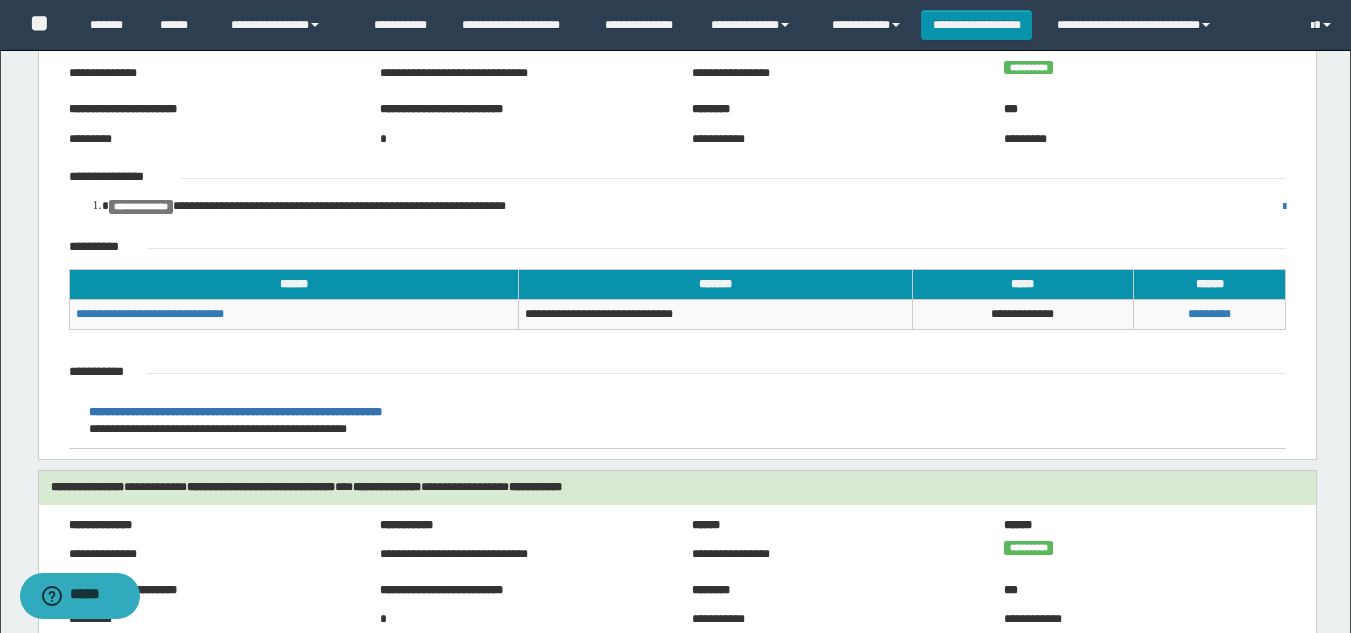 scroll, scrollTop: 0, scrollLeft: 0, axis: both 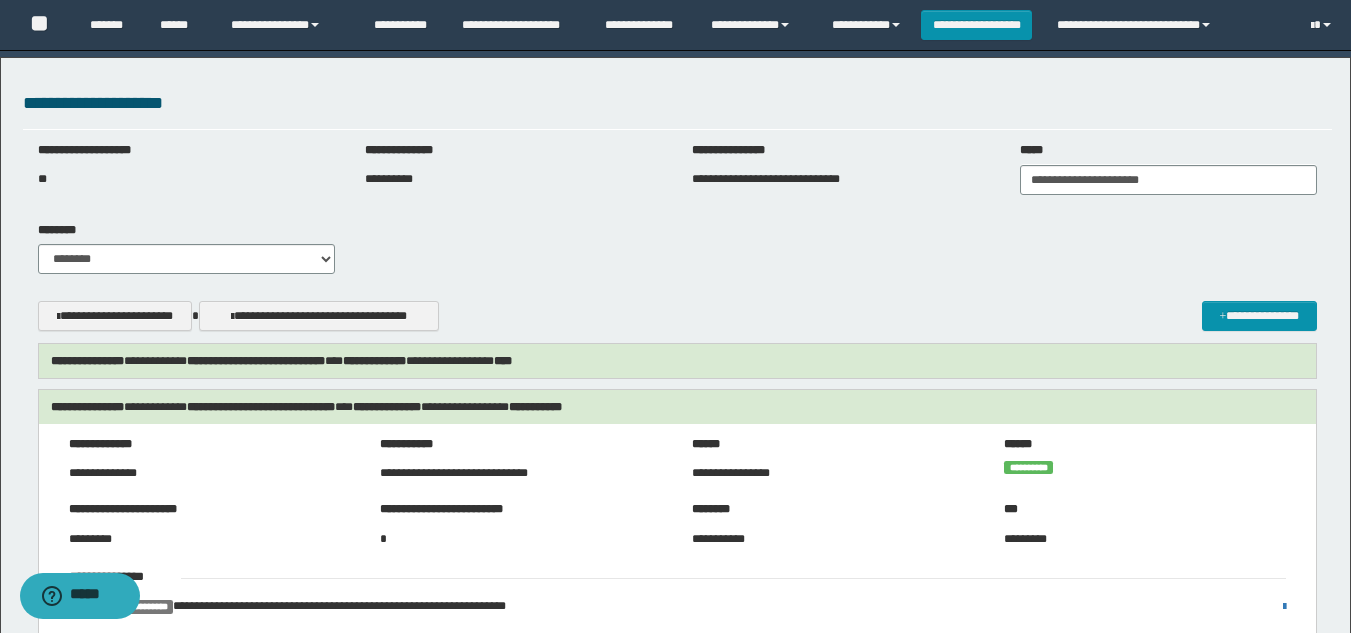 click on "**********" at bounding box center (677, 361) 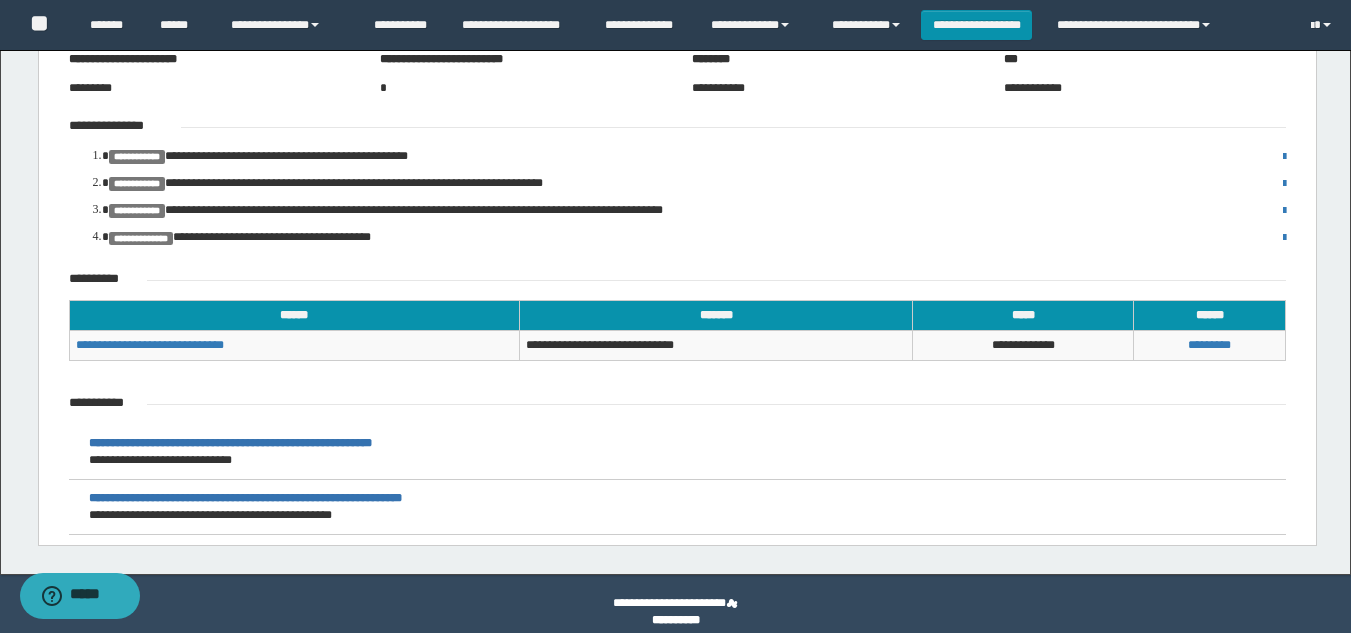 scroll, scrollTop: 1249, scrollLeft: 0, axis: vertical 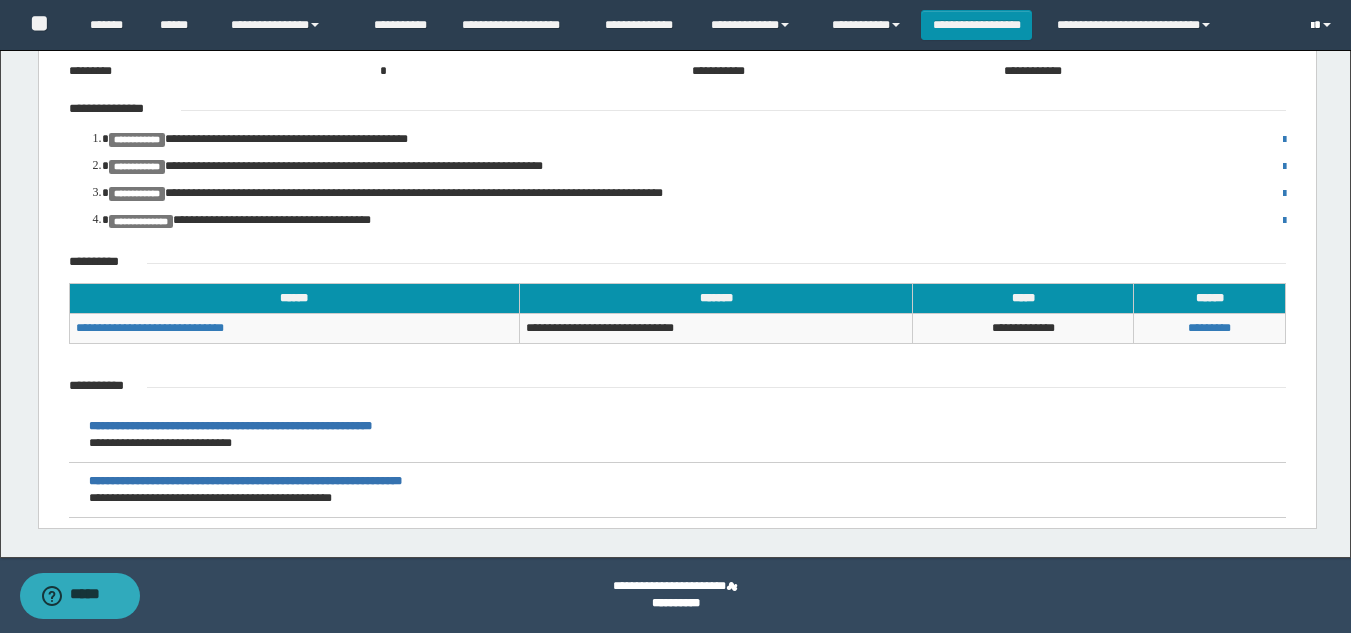 click at bounding box center [1323, 25] 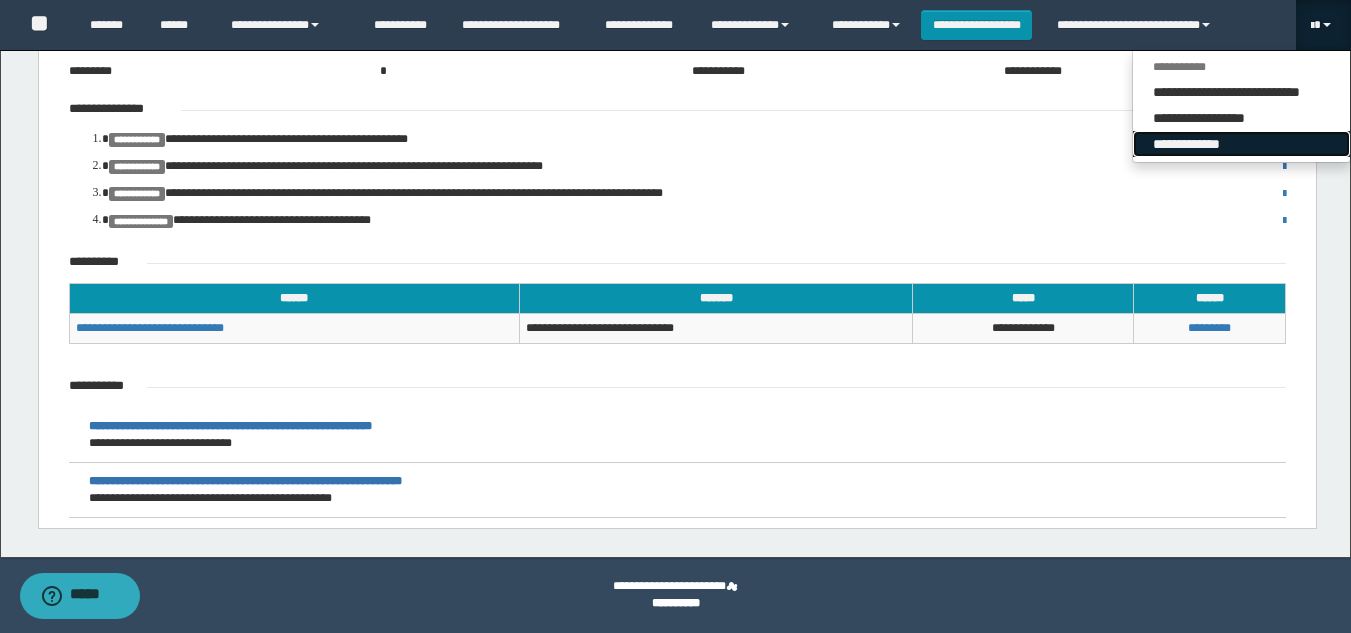 click on "**********" at bounding box center (1241, 144) 